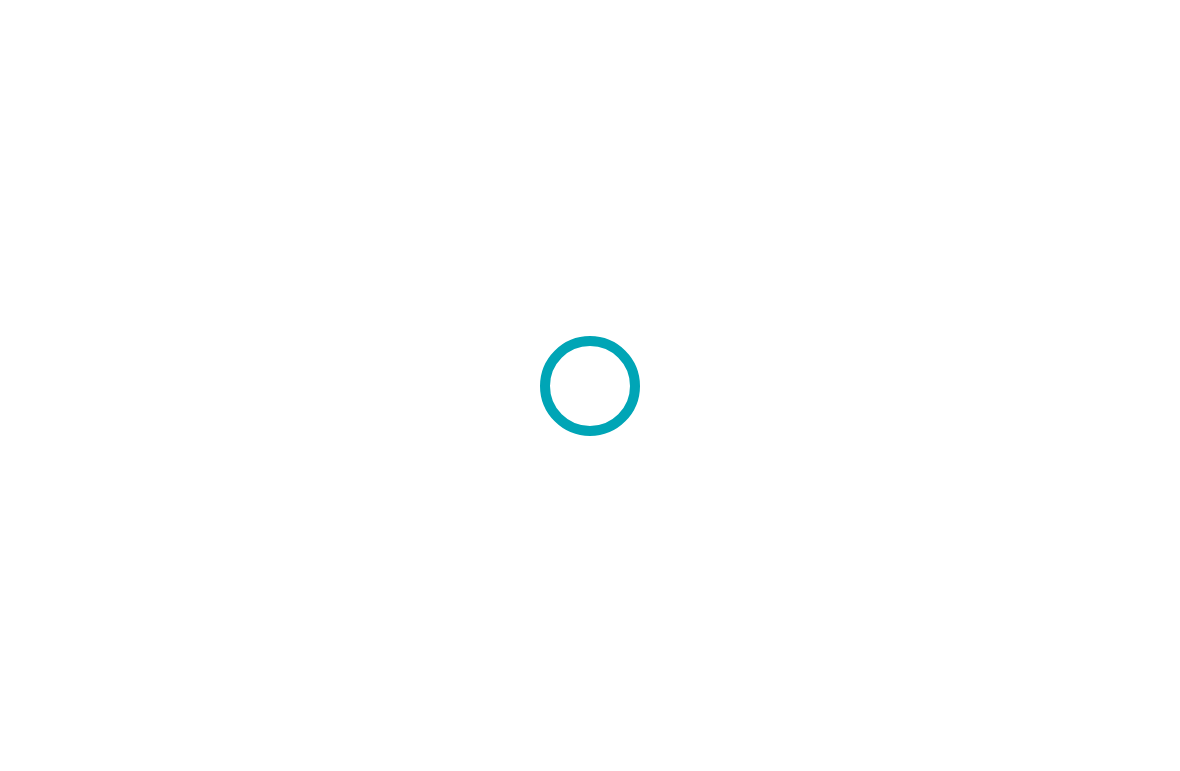 scroll, scrollTop: 0, scrollLeft: 0, axis: both 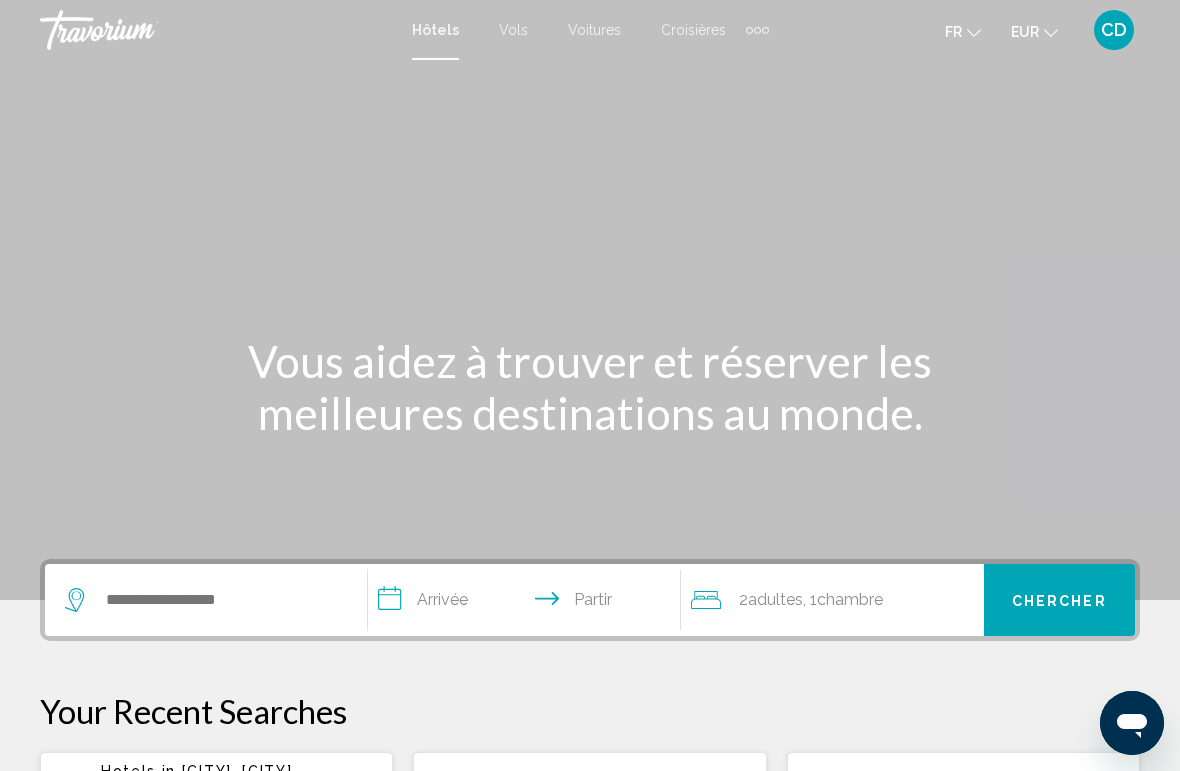 click at bounding box center (757, 30) 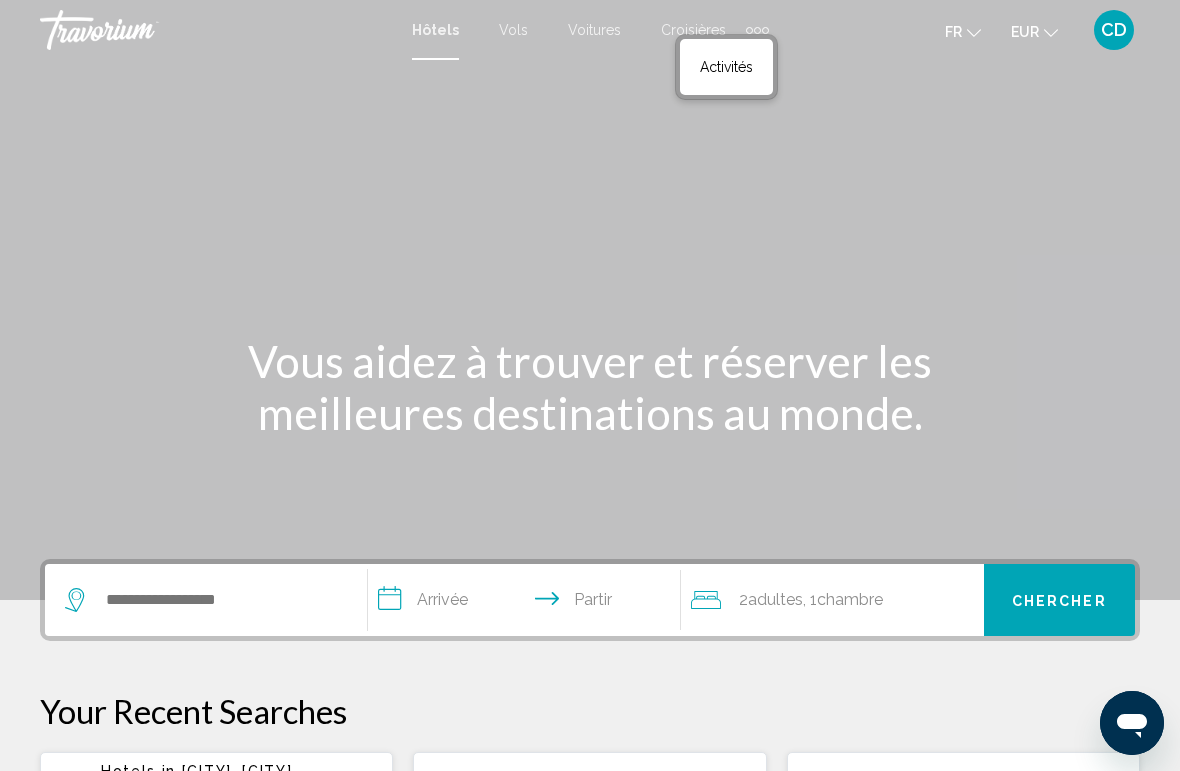 click on "Voitures" at bounding box center (594, 30) 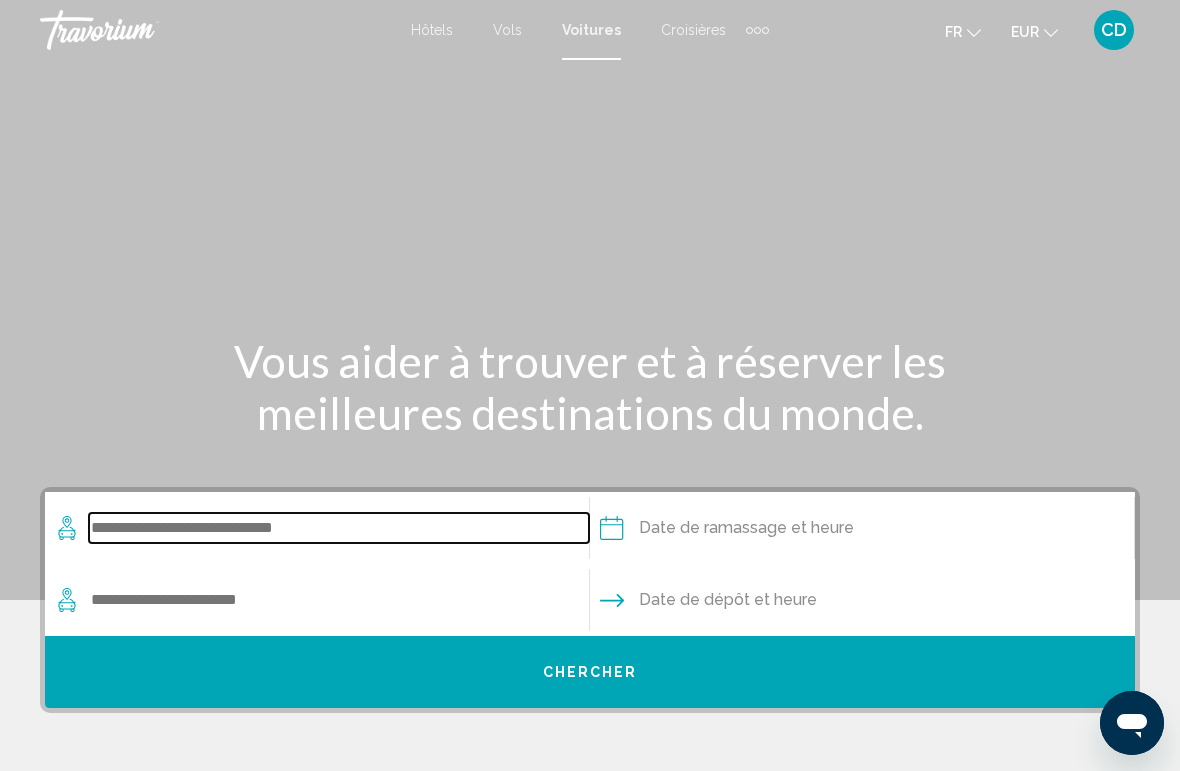 click at bounding box center [339, 528] 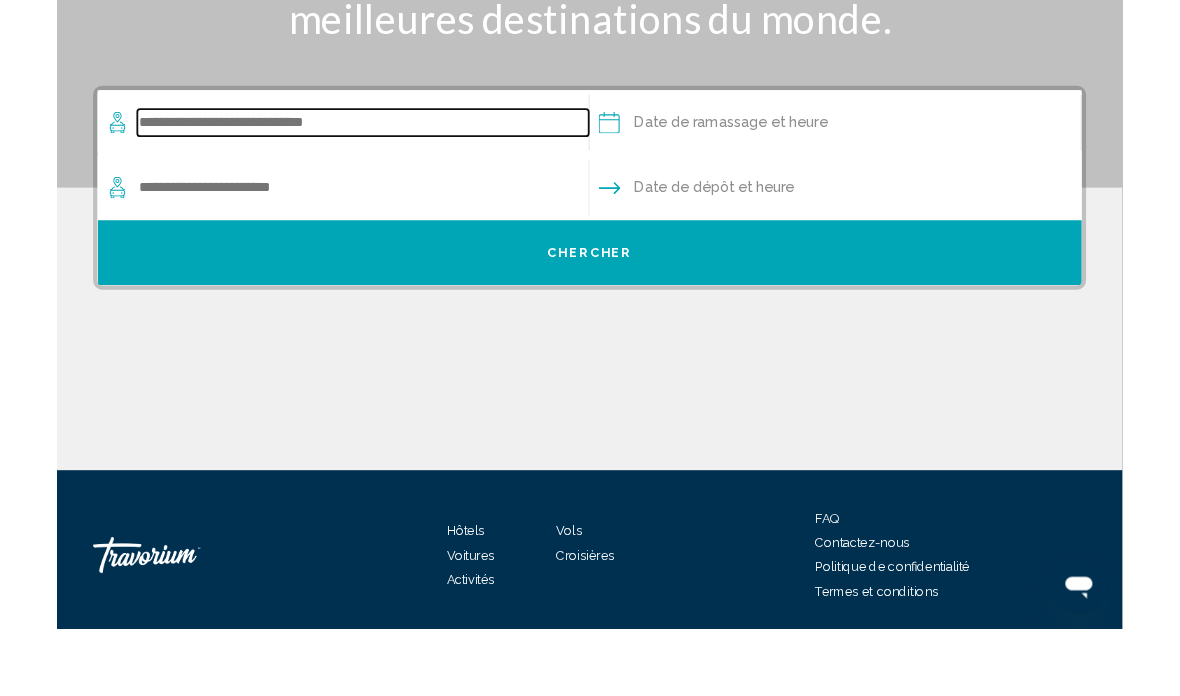 scroll, scrollTop: 347, scrollLeft: 0, axis: vertical 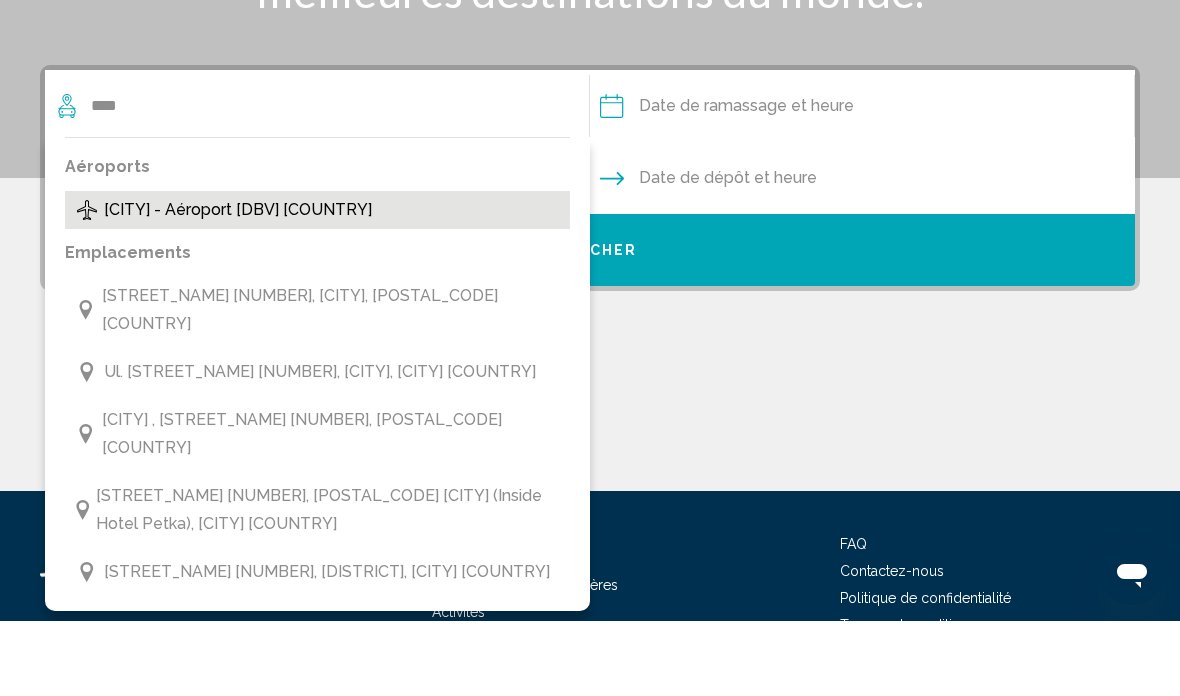 click on "[CITY] - Aéroport [DBV] [COUNTRY]" at bounding box center [238, 285] 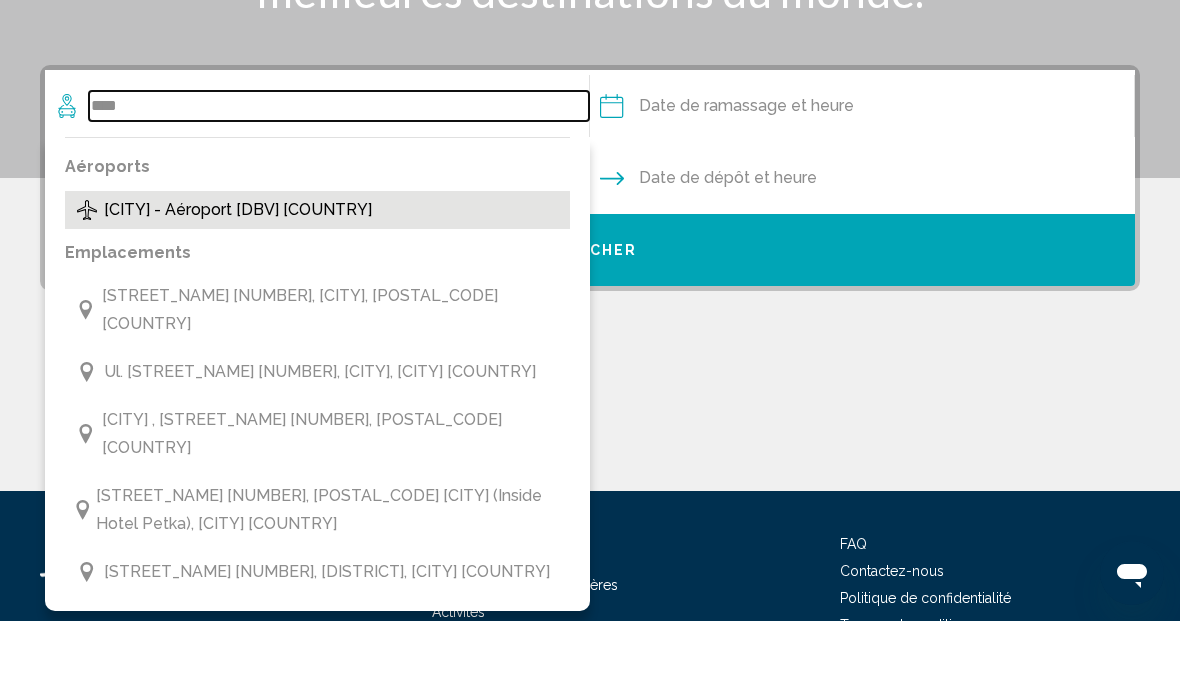 type on "**********" 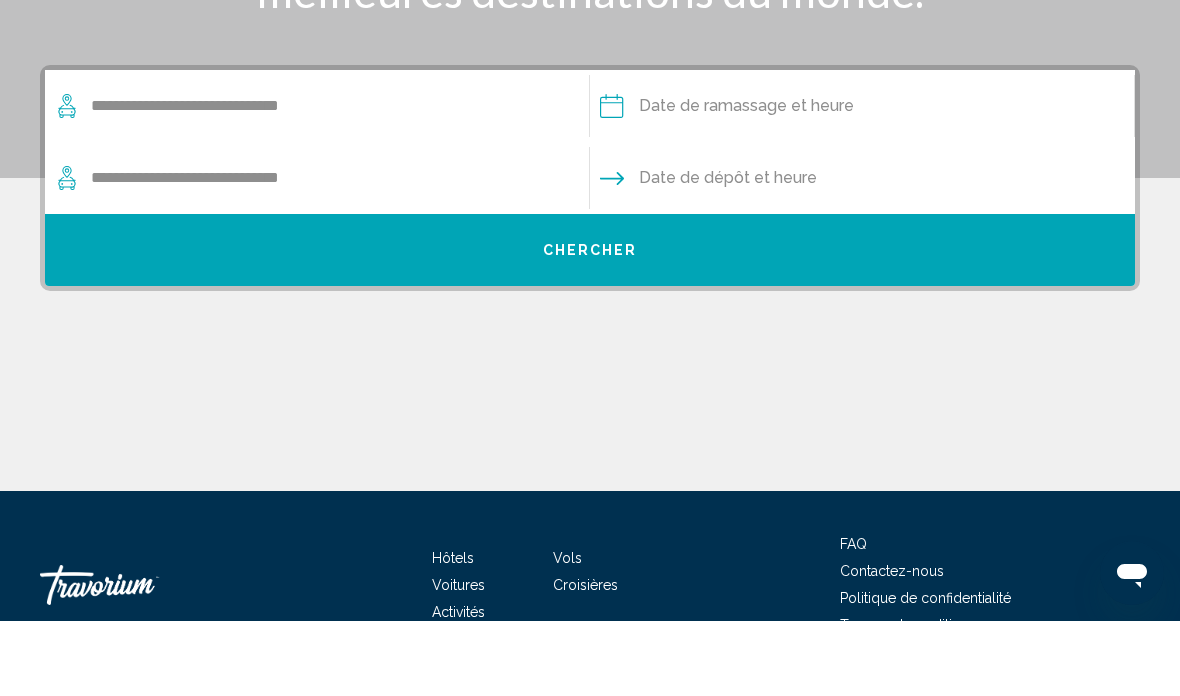 click at bounding box center [861, 184] 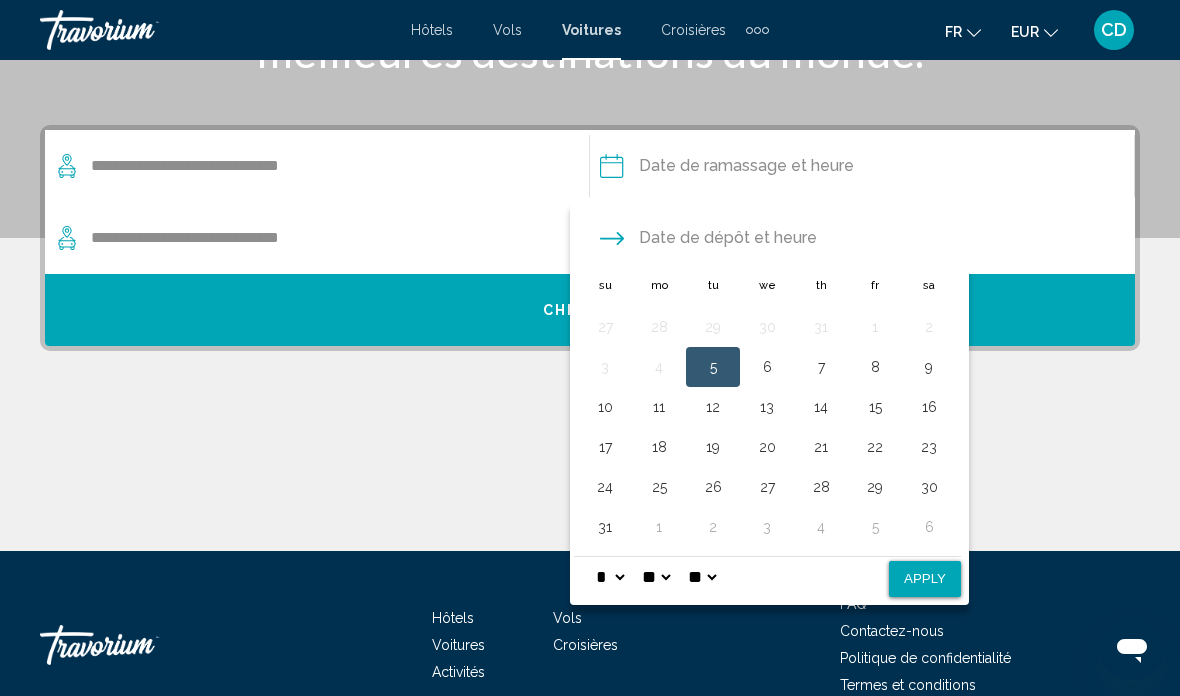 scroll, scrollTop: 370, scrollLeft: 0, axis: vertical 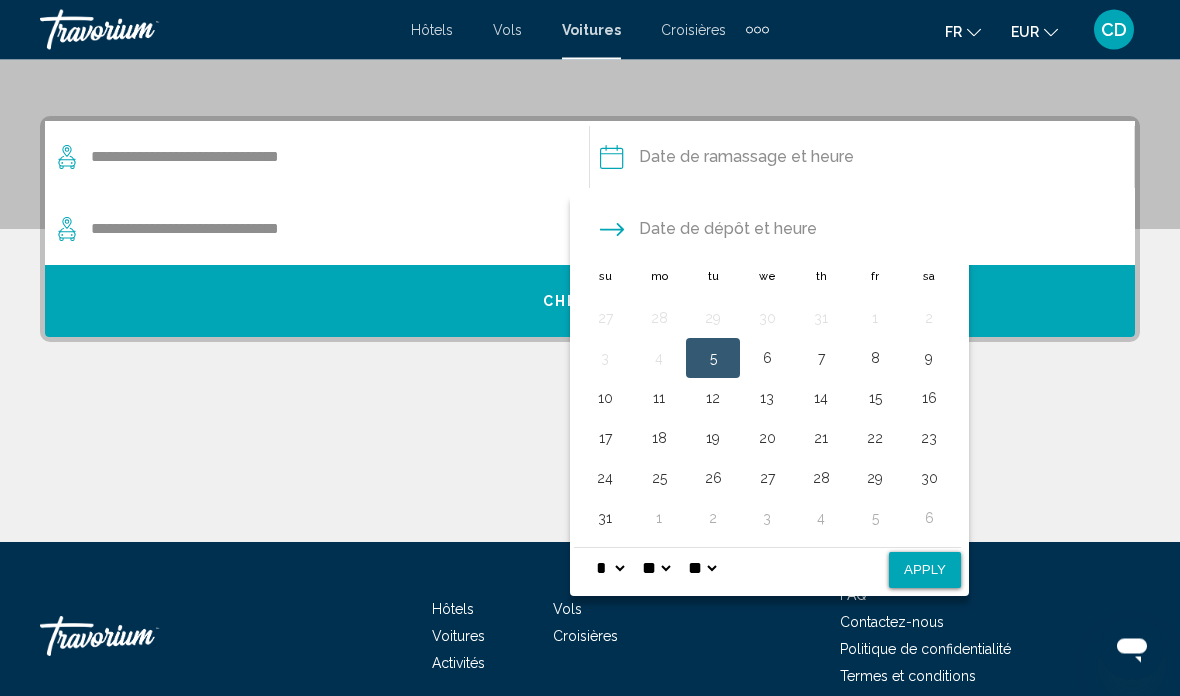 click on "Date de dépôt et heure" at bounding box center (708, 230) 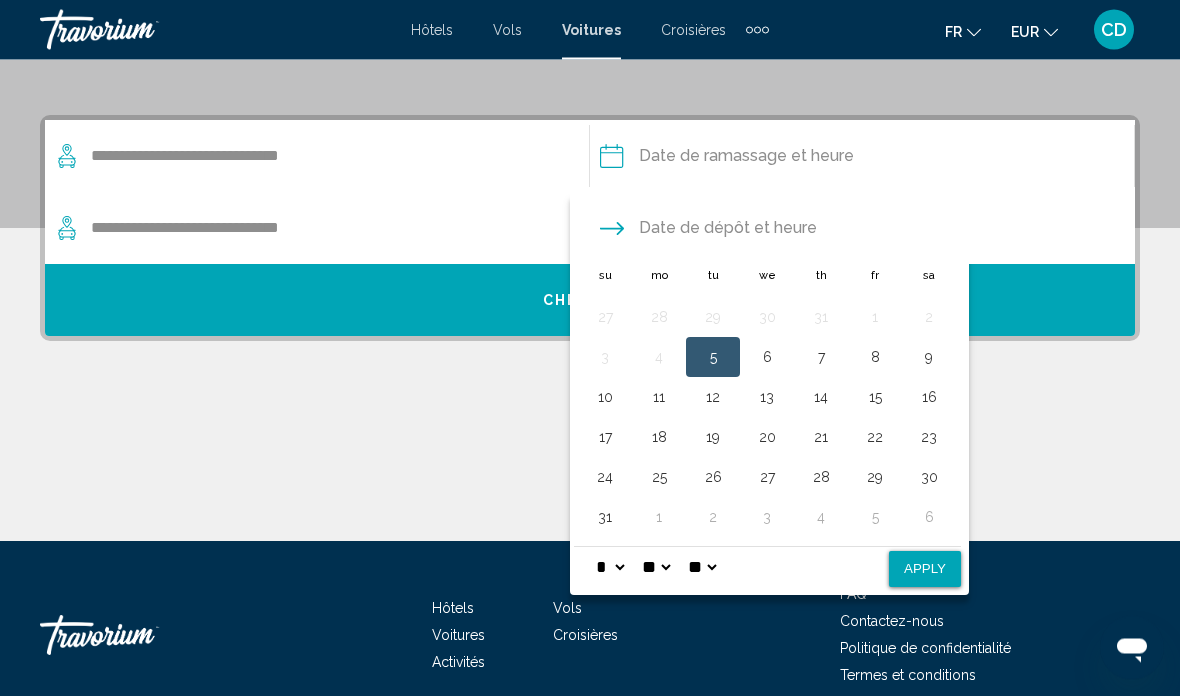 scroll, scrollTop: 381, scrollLeft: 0, axis: vertical 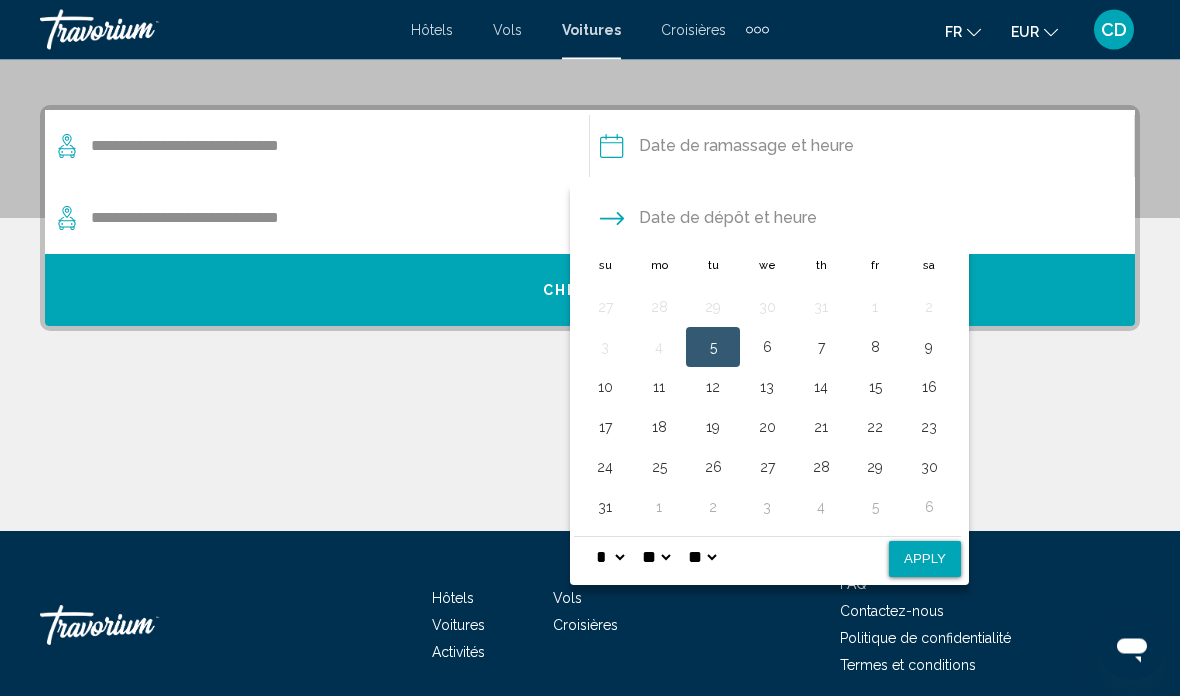 click on "Date de dépôt et heure" at bounding box center (708, 219) 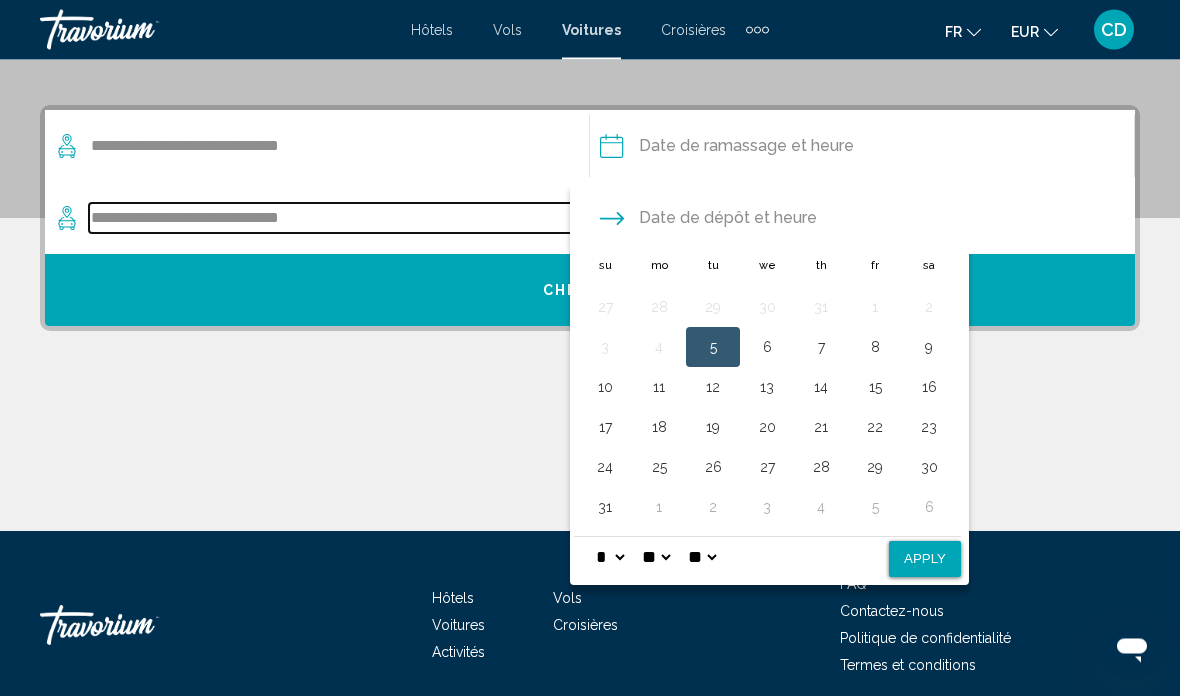 click on "**********" at bounding box center [339, 219] 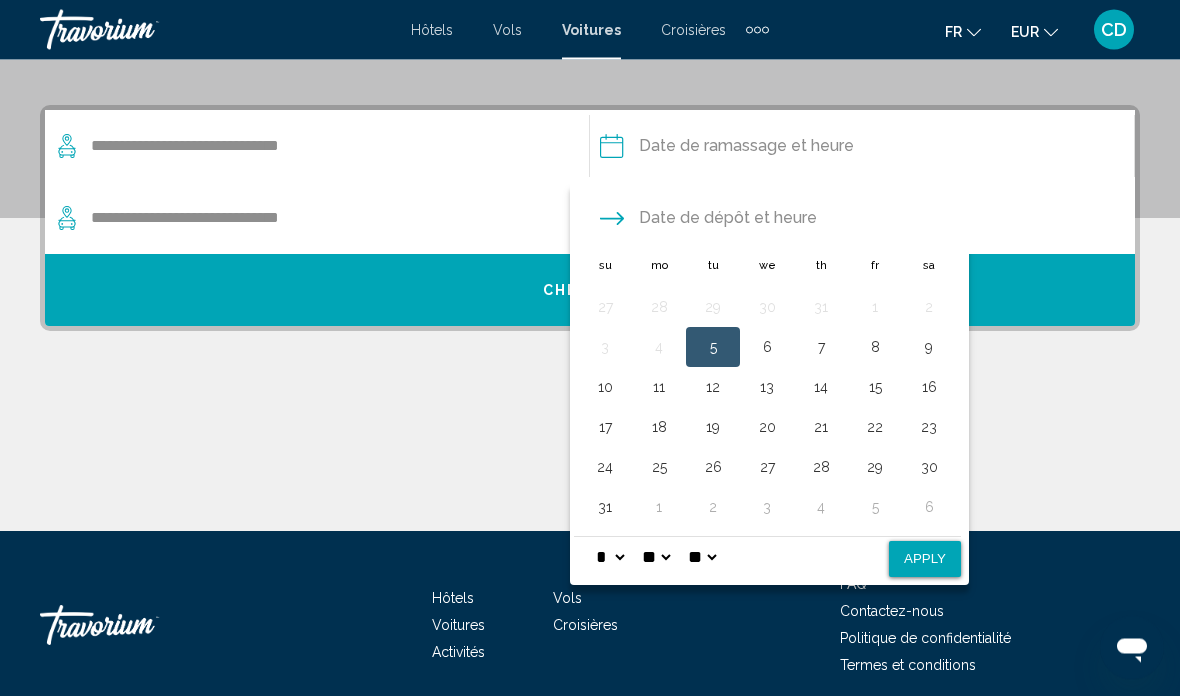 scroll, scrollTop: 382, scrollLeft: 0, axis: vertical 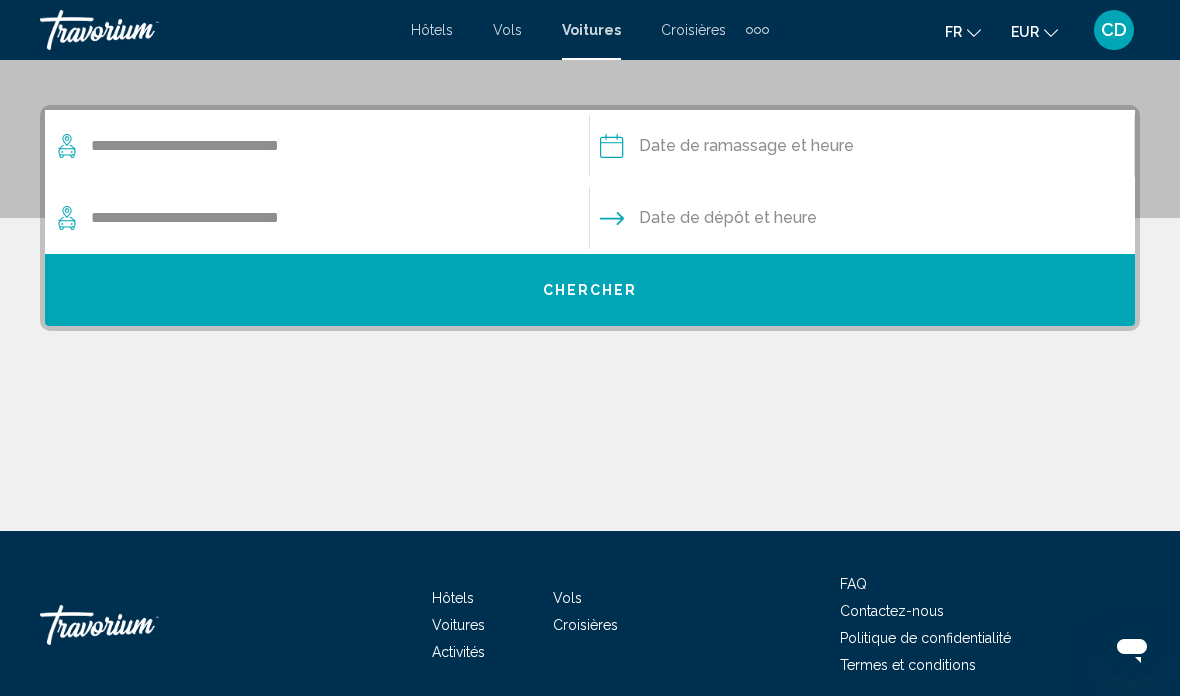click on "Date de dépôt et heure" at bounding box center [728, 218] 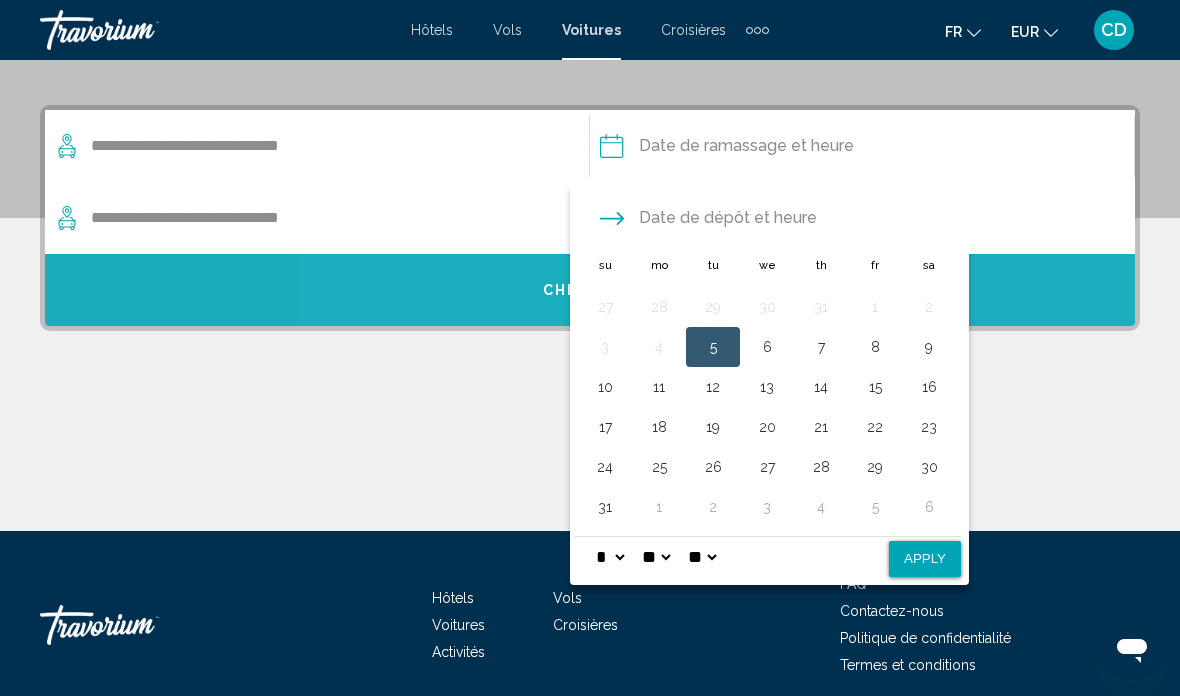 click on "Chercher" at bounding box center (590, 290) 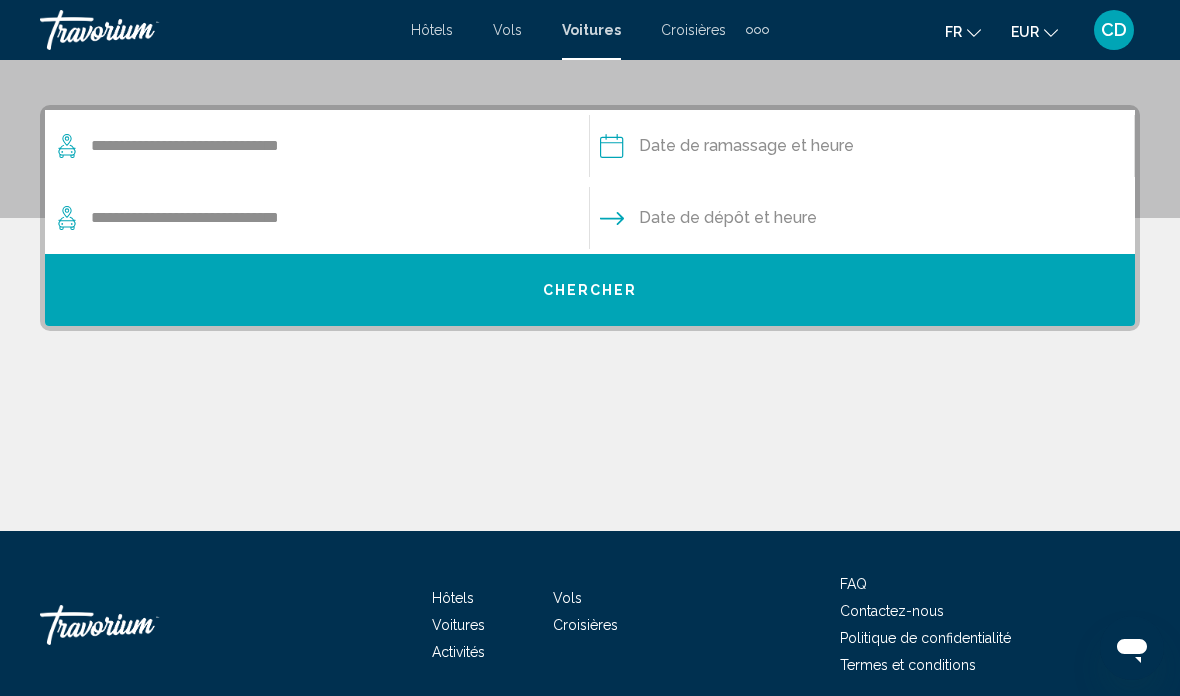 click at bounding box center (861, 149) 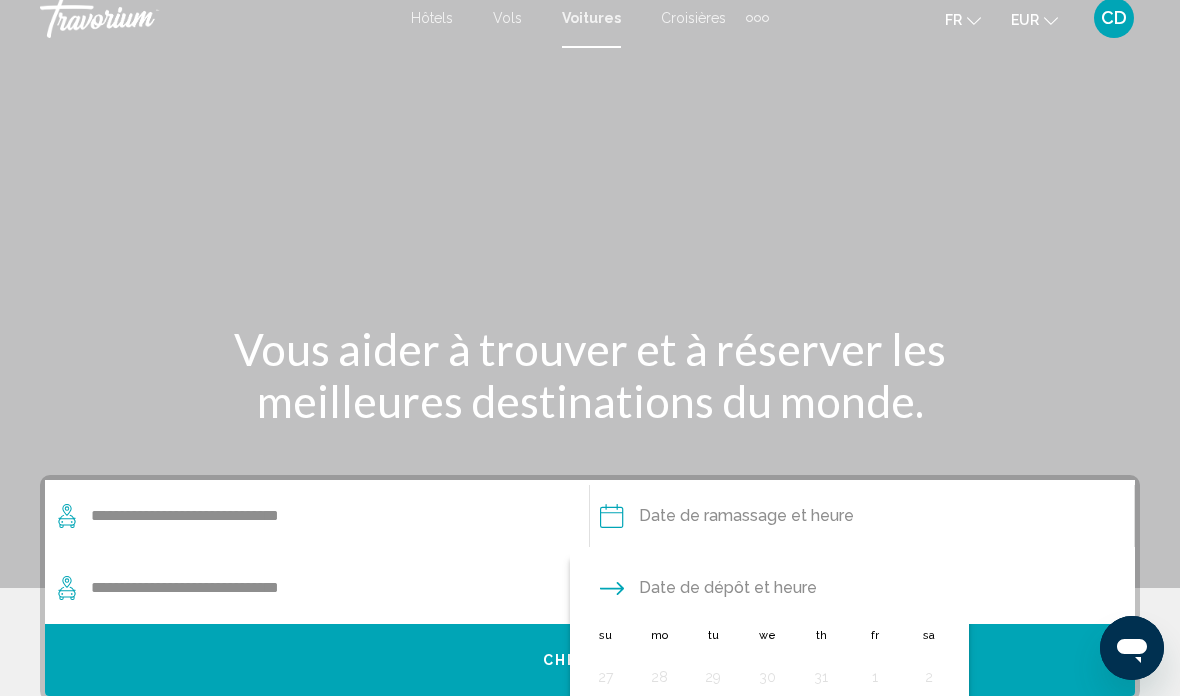 scroll, scrollTop: 0, scrollLeft: 0, axis: both 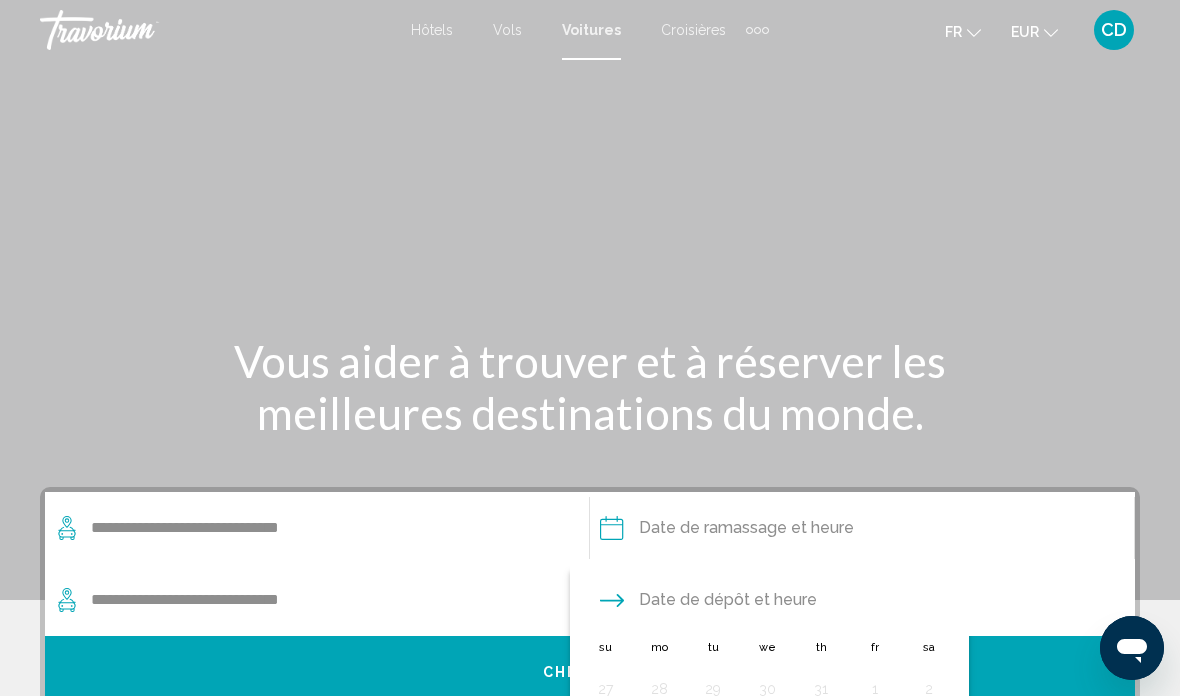 click at bounding box center (757, 30) 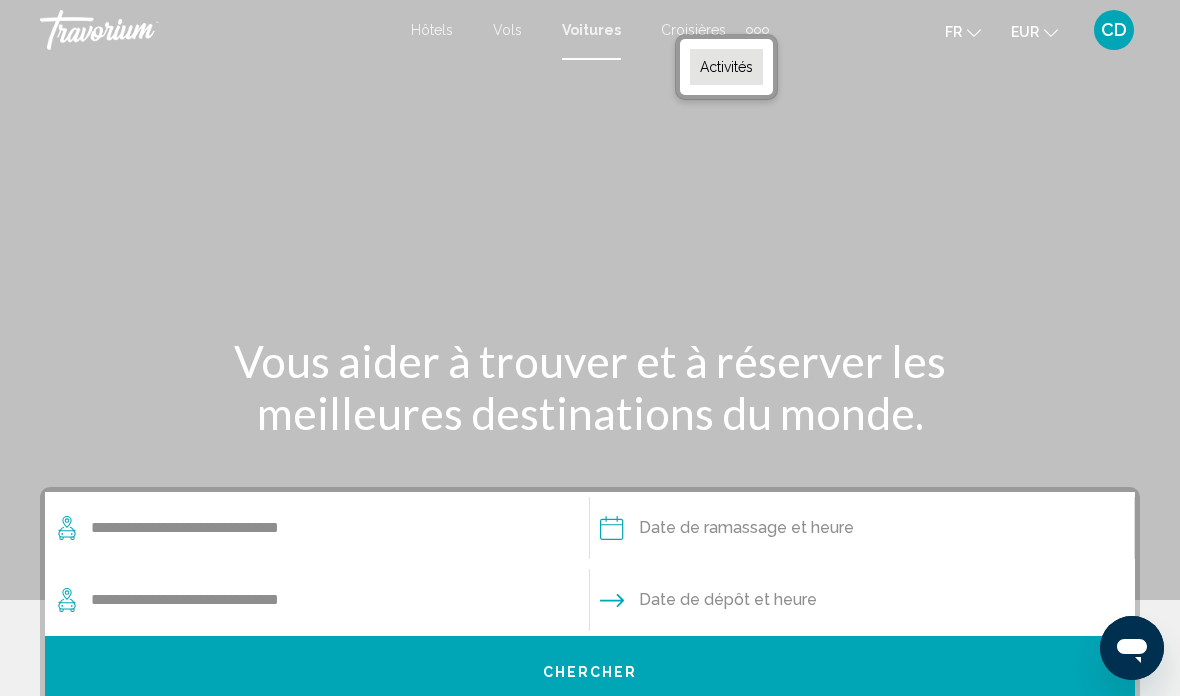 click on "Activités" at bounding box center (726, 67) 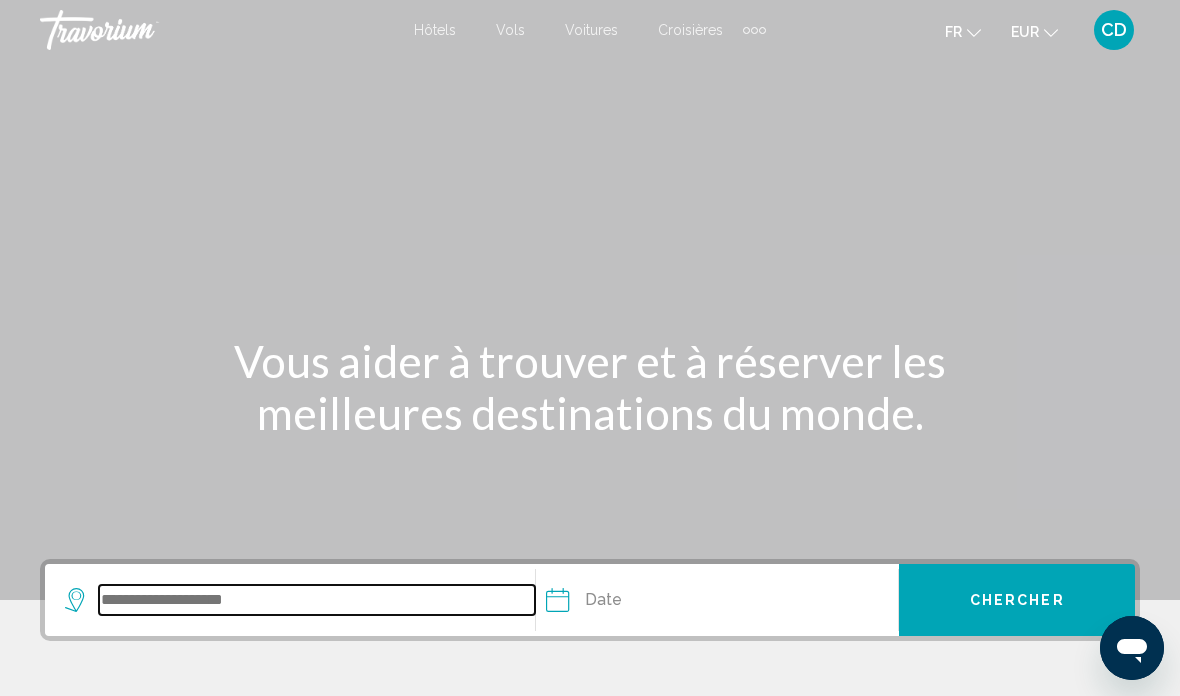 click at bounding box center [317, 600] 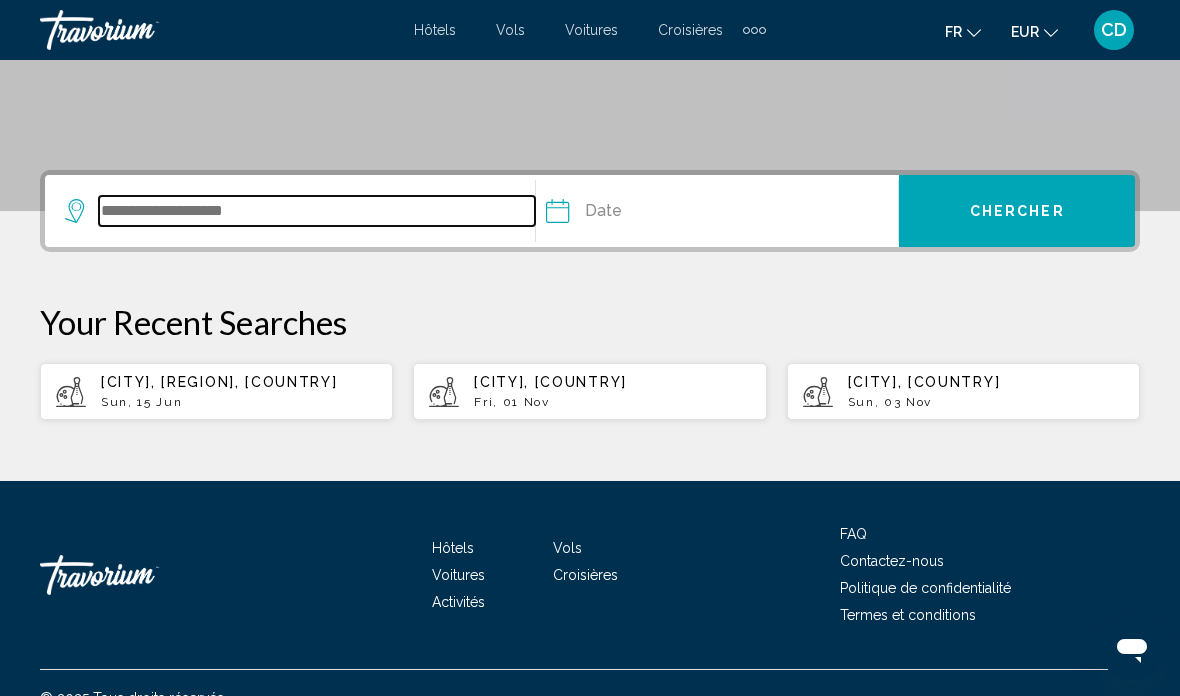 scroll, scrollTop: 417, scrollLeft: 0, axis: vertical 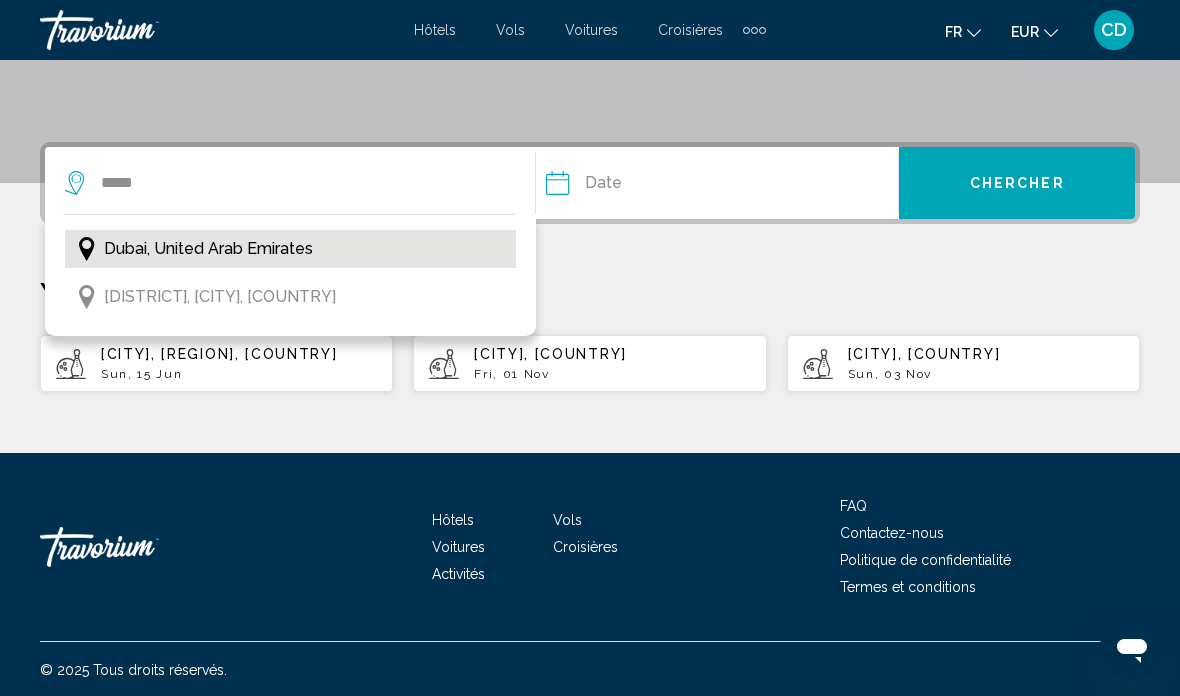 click on "Dubai, United Arab Emirates" at bounding box center (208, 249) 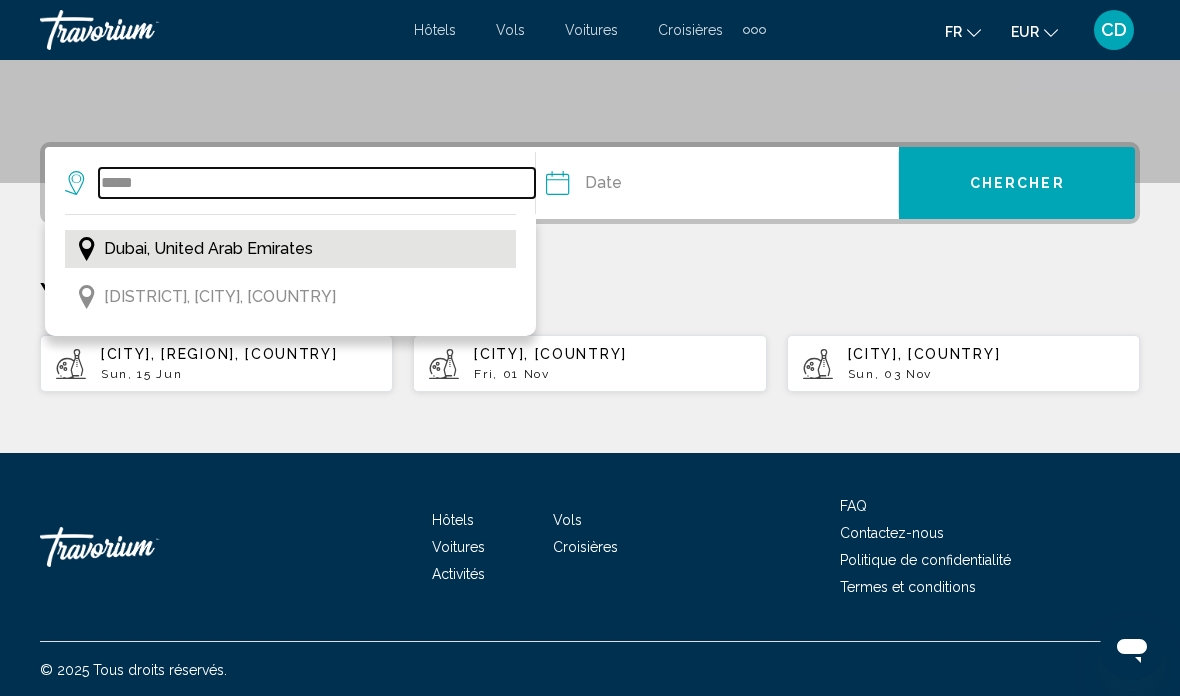 type on "**********" 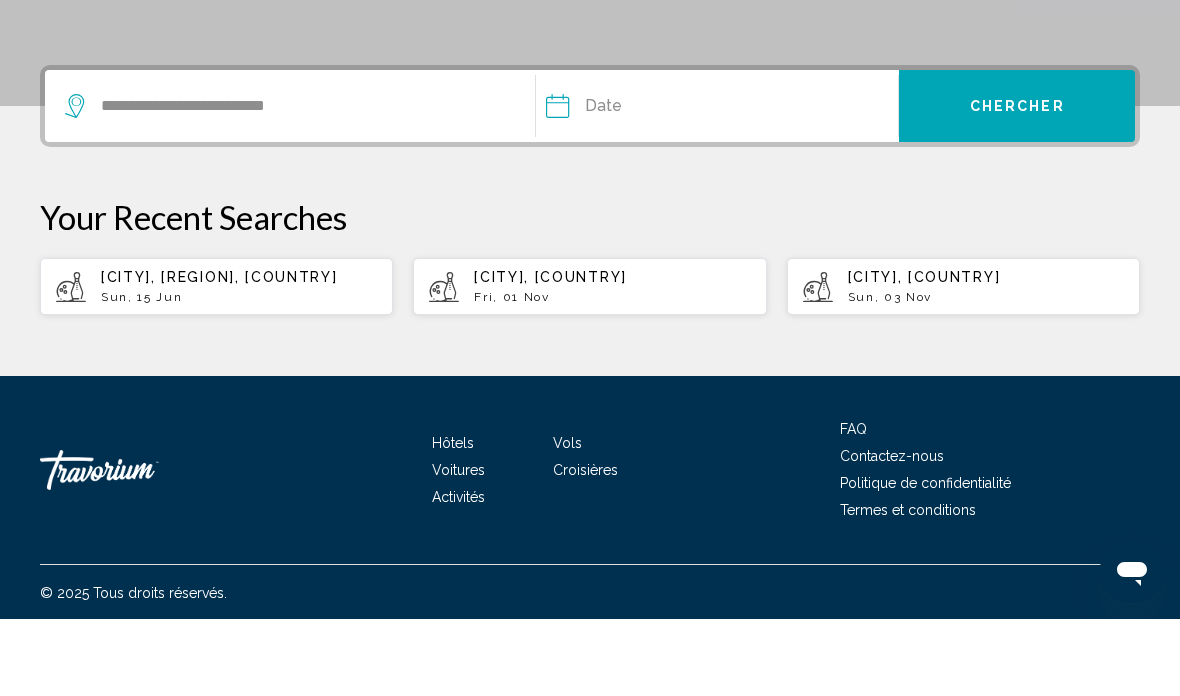 click at bounding box center (633, 186) 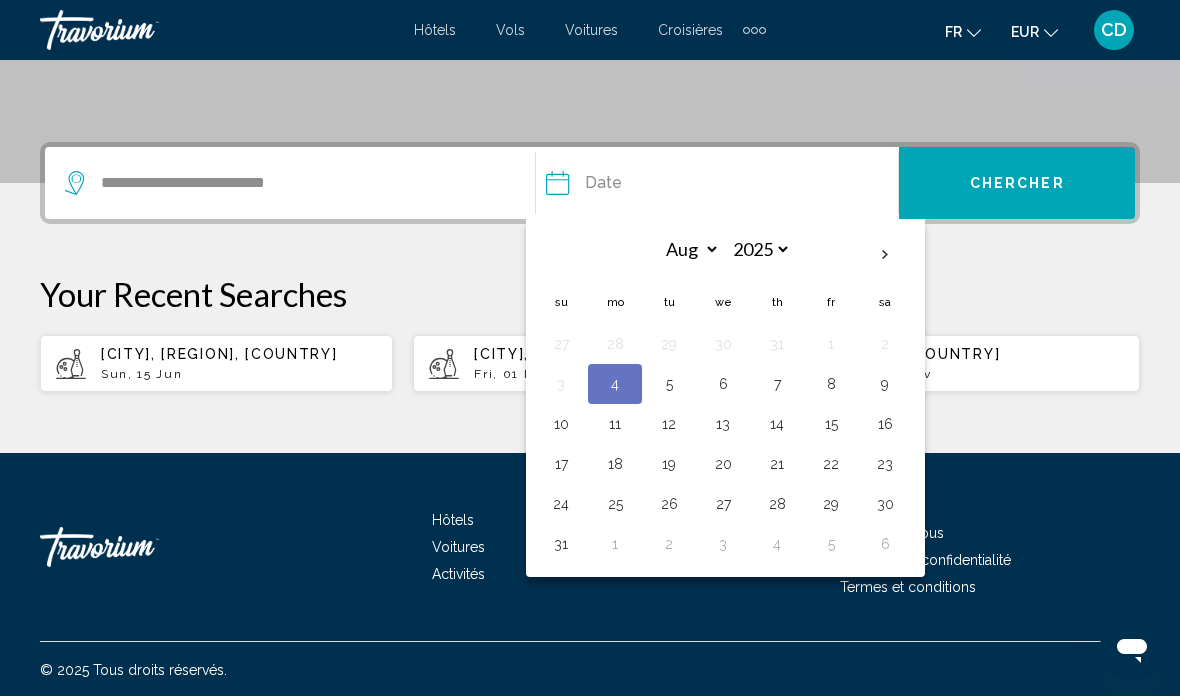 click at bounding box center (885, 255) 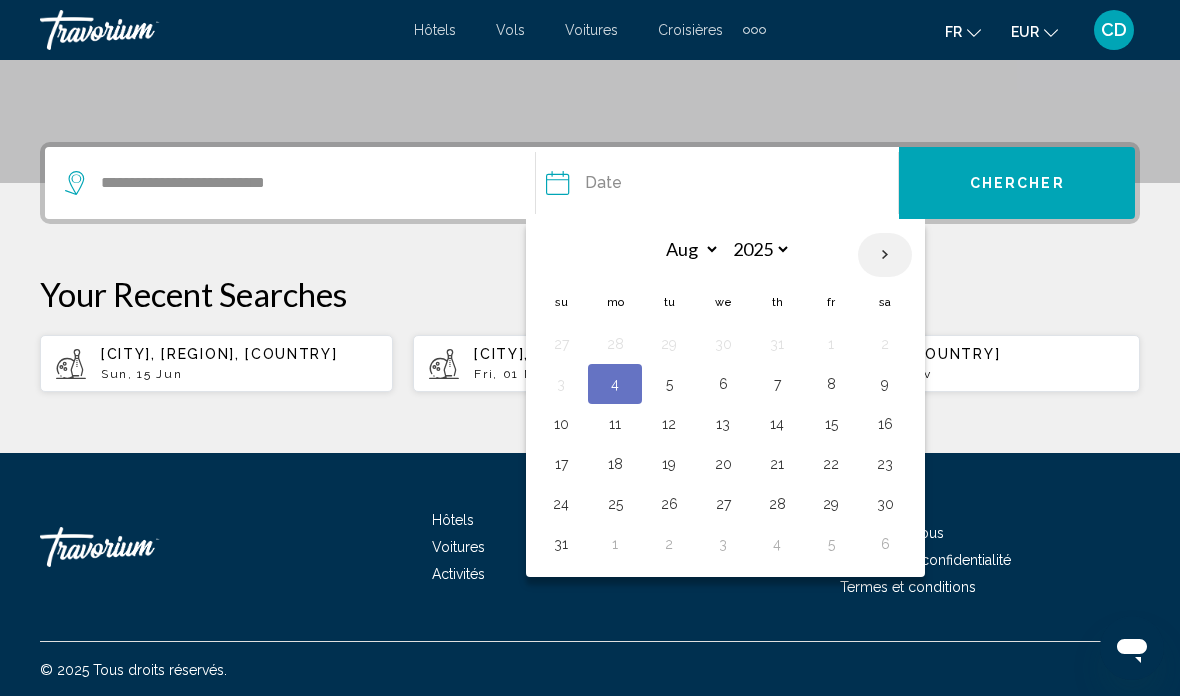 select on "*" 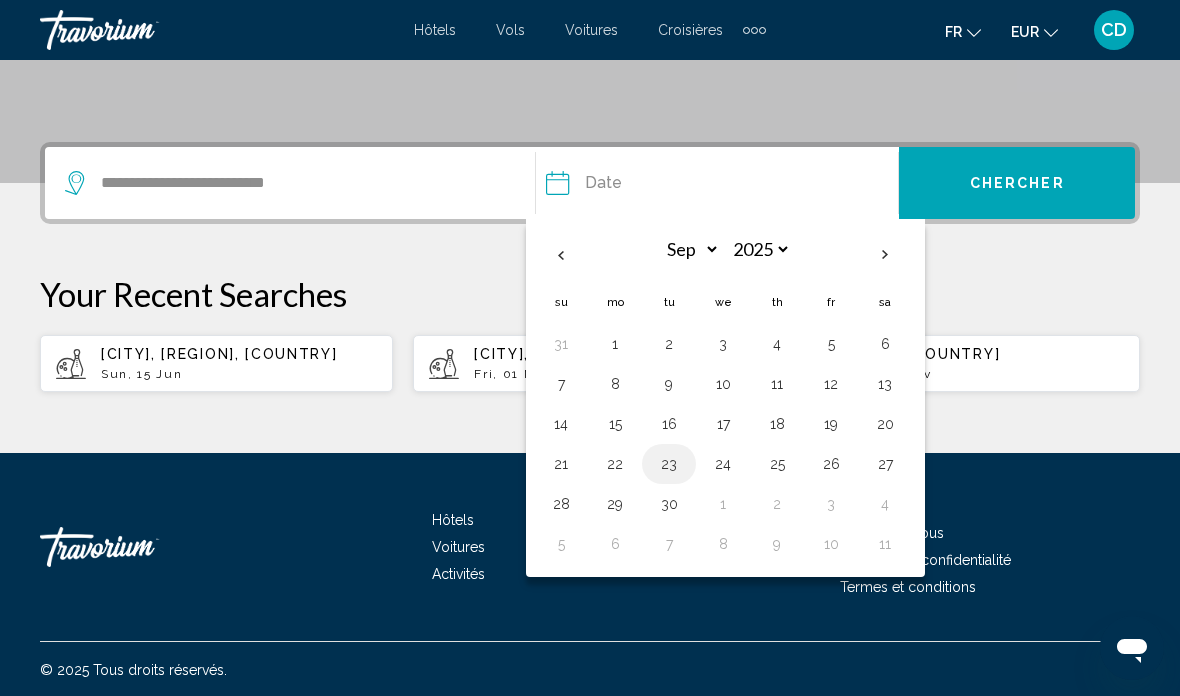 click on "23" at bounding box center [669, 464] 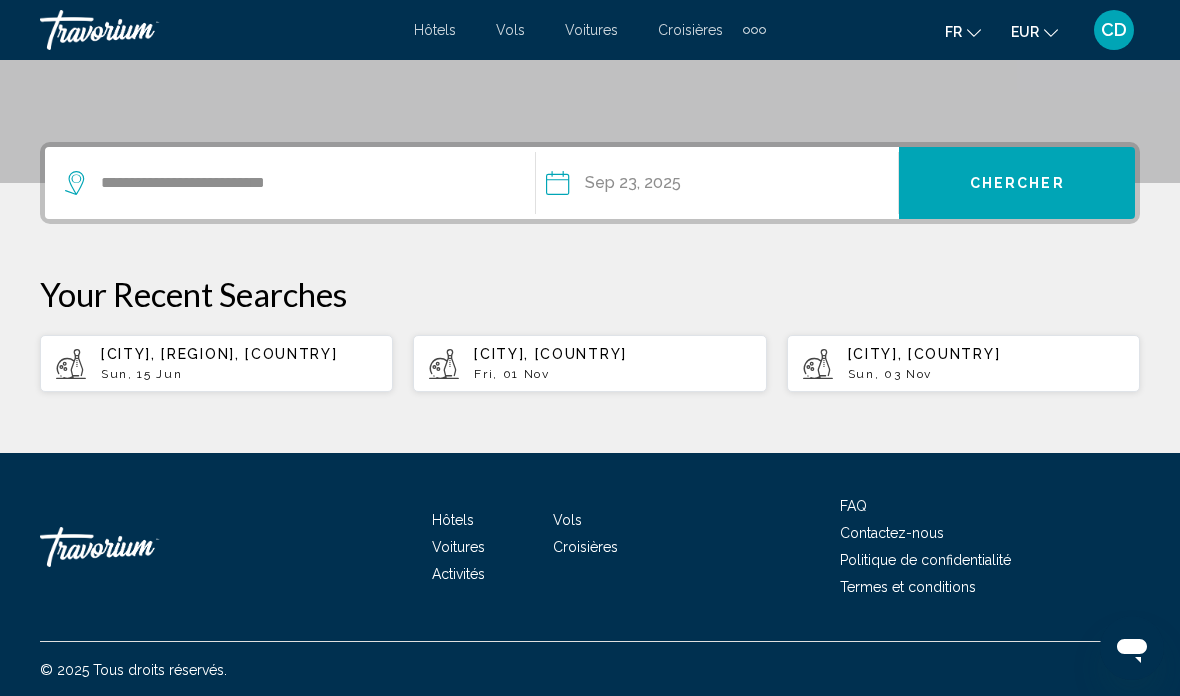 click on "Chercher" at bounding box center [1017, 184] 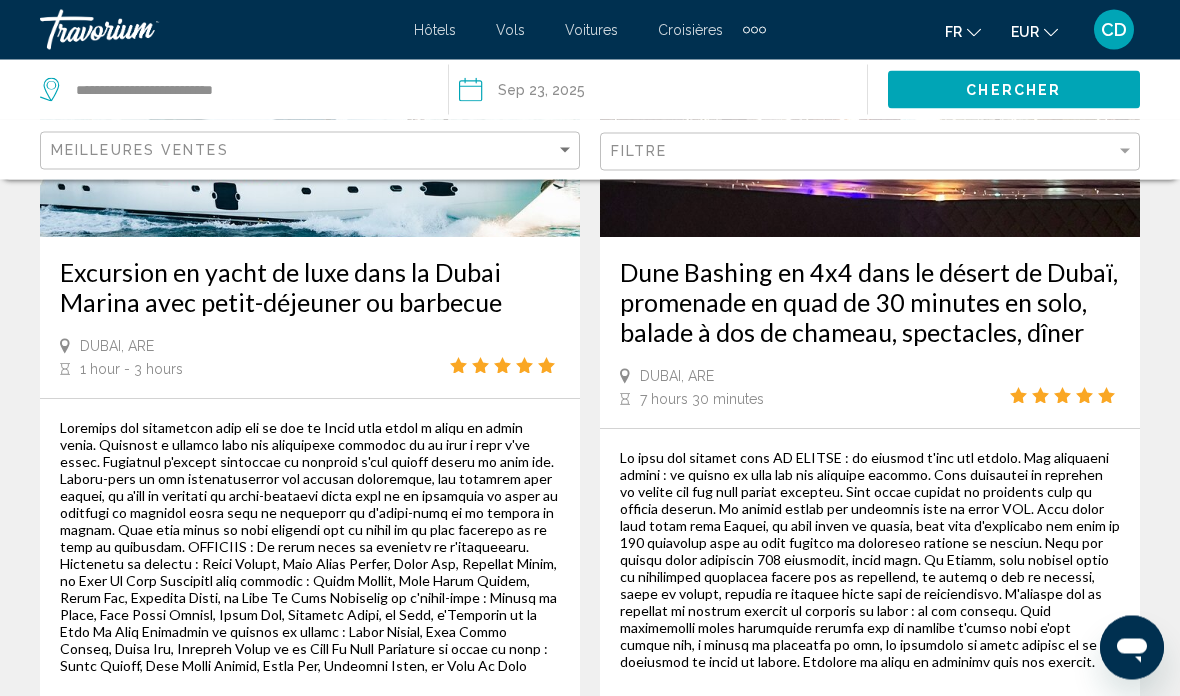 scroll, scrollTop: 1991, scrollLeft: 0, axis: vertical 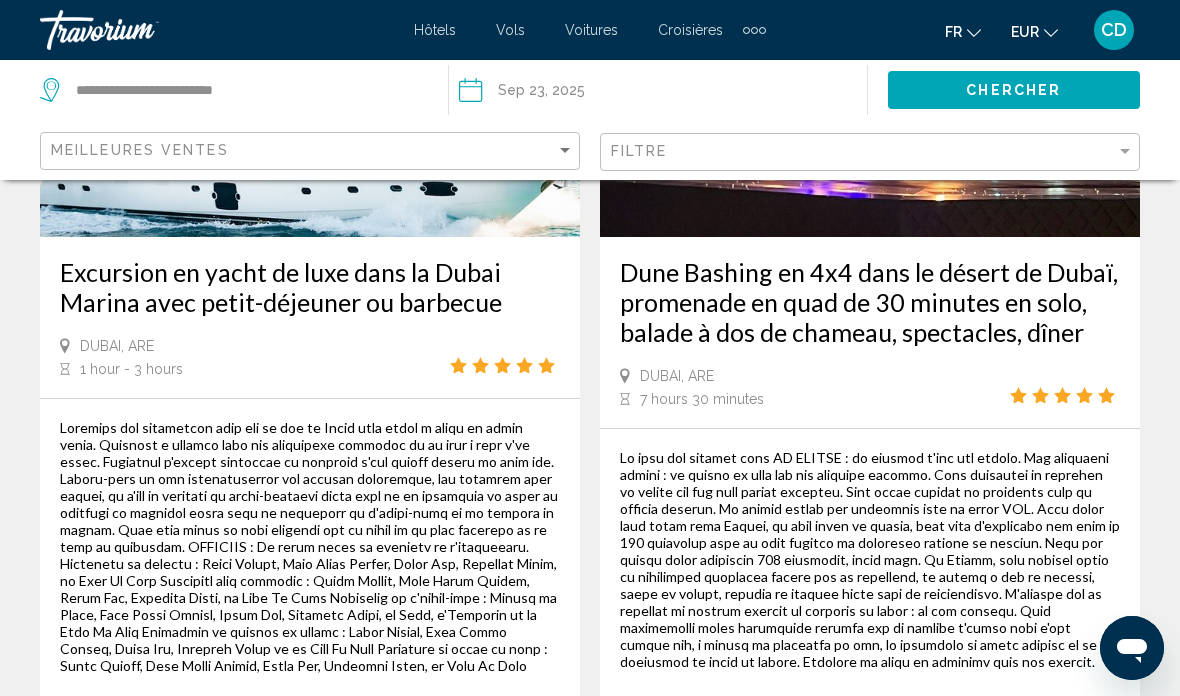 click on "Plus d'information" at bounding box center [1011, 723] 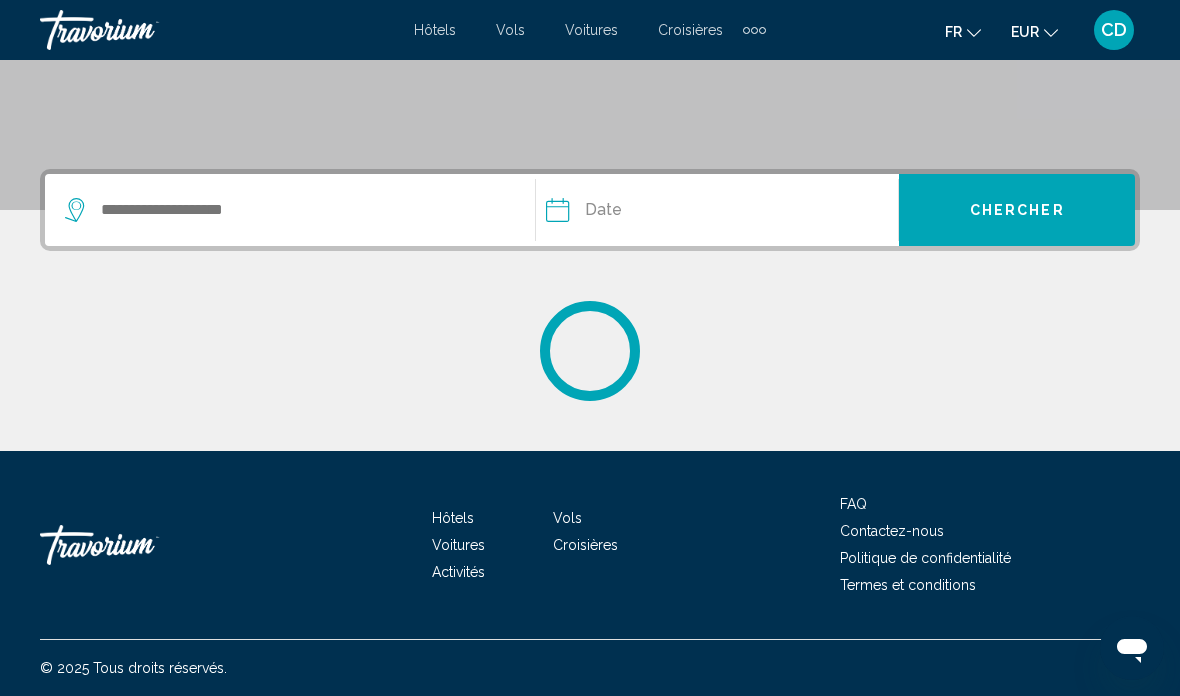 scroll, scrollTop: 390, scrollLeft: 0, axis: vertical 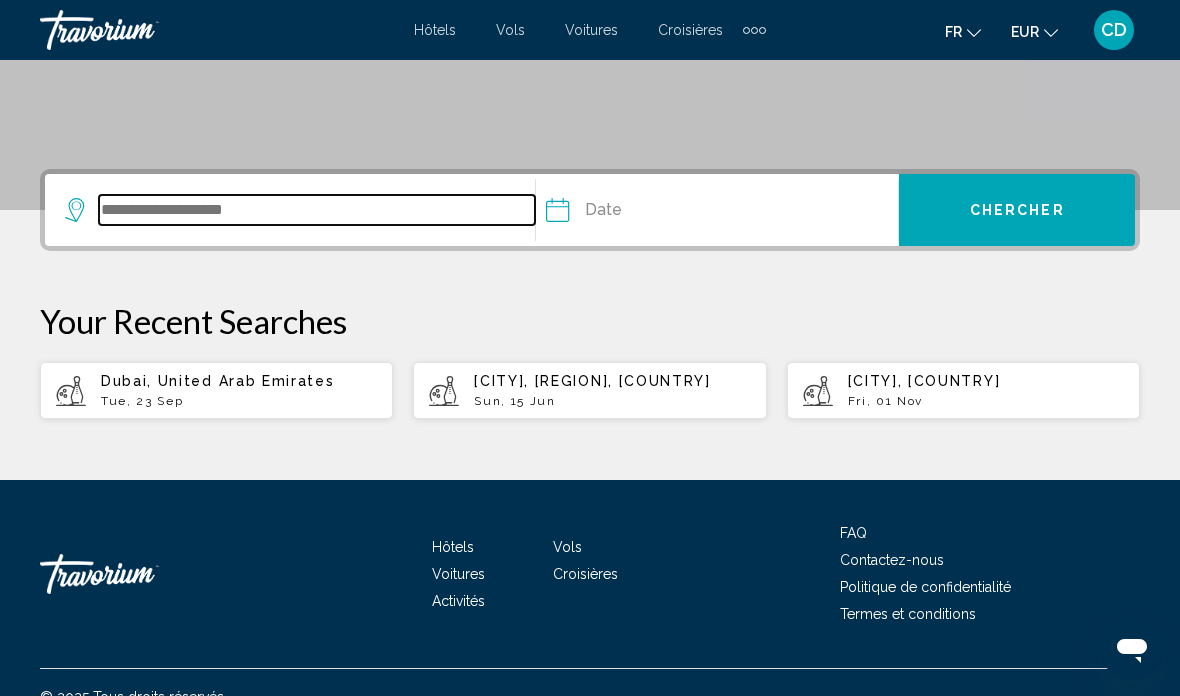 click at bounding box center [317, 210] 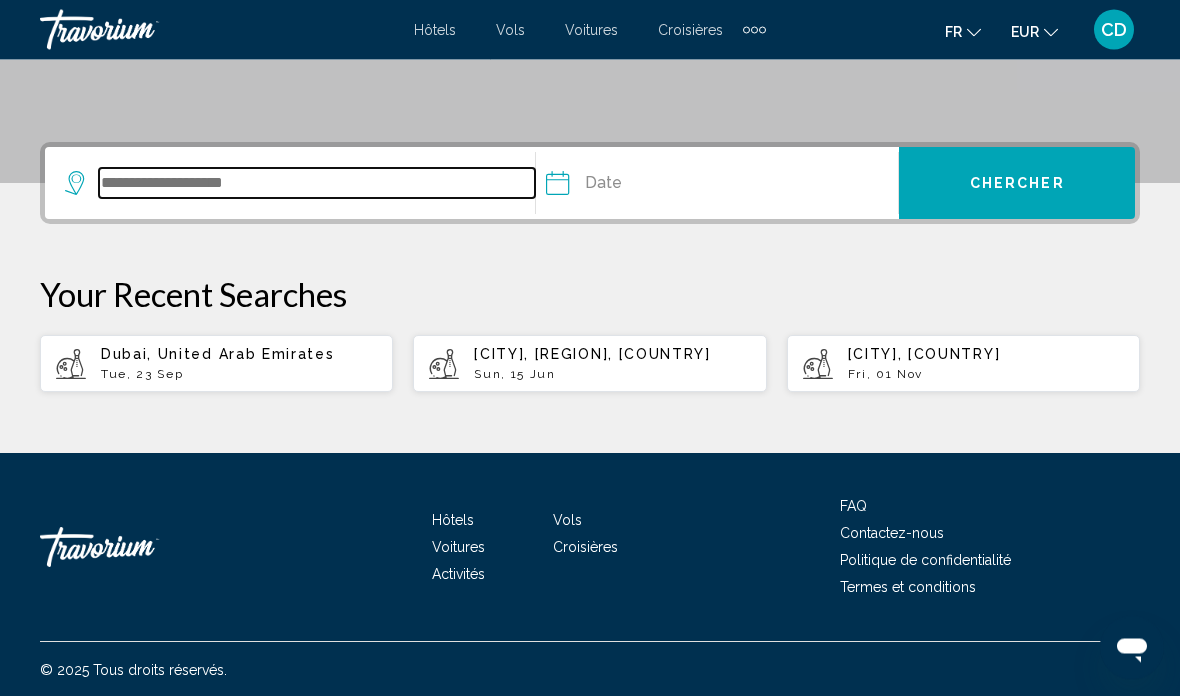 scroll, scrollTop: 417, scrollLeft: 0, axis: vertical 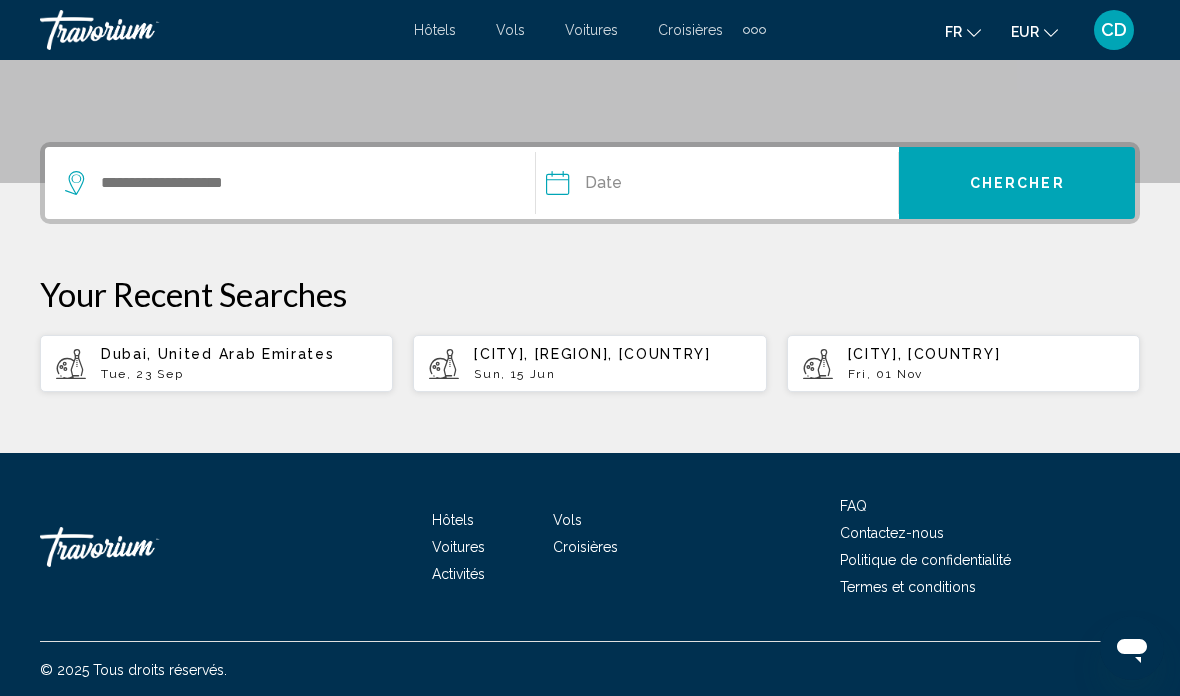 click on "Tue, 23 Sep" at bounding box center (239, 374) 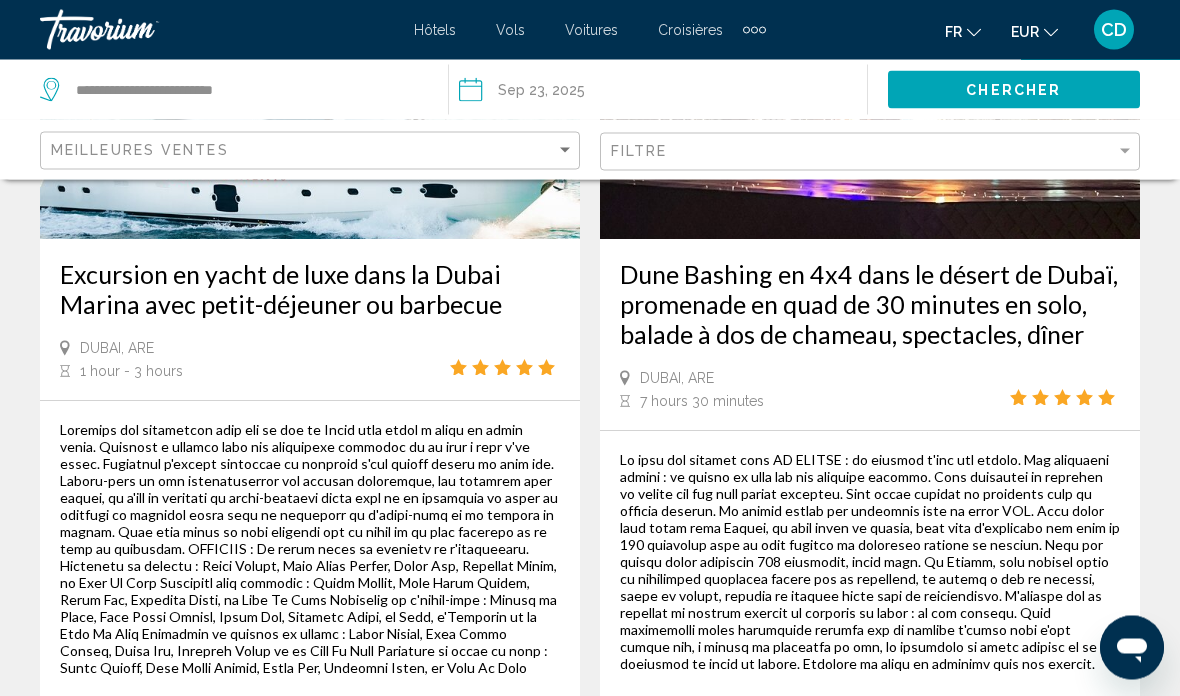 scroll, scrollTop: 1983, scrollLeft: 0, axis: vertical 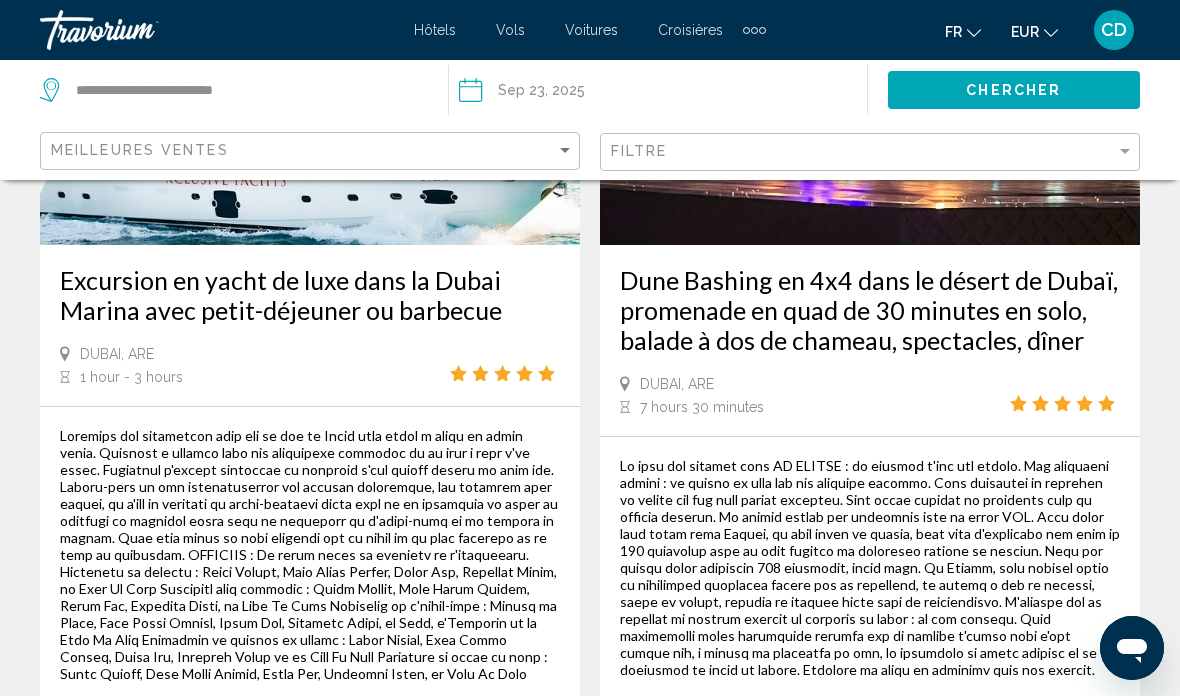 click on "Dune Bashing en 4x4 dans le désert de Dubaï, promenade en quad de 30 minutes en solo, balade à dos de chameau, spectacles, dîner" at bounding box center (870, 310) 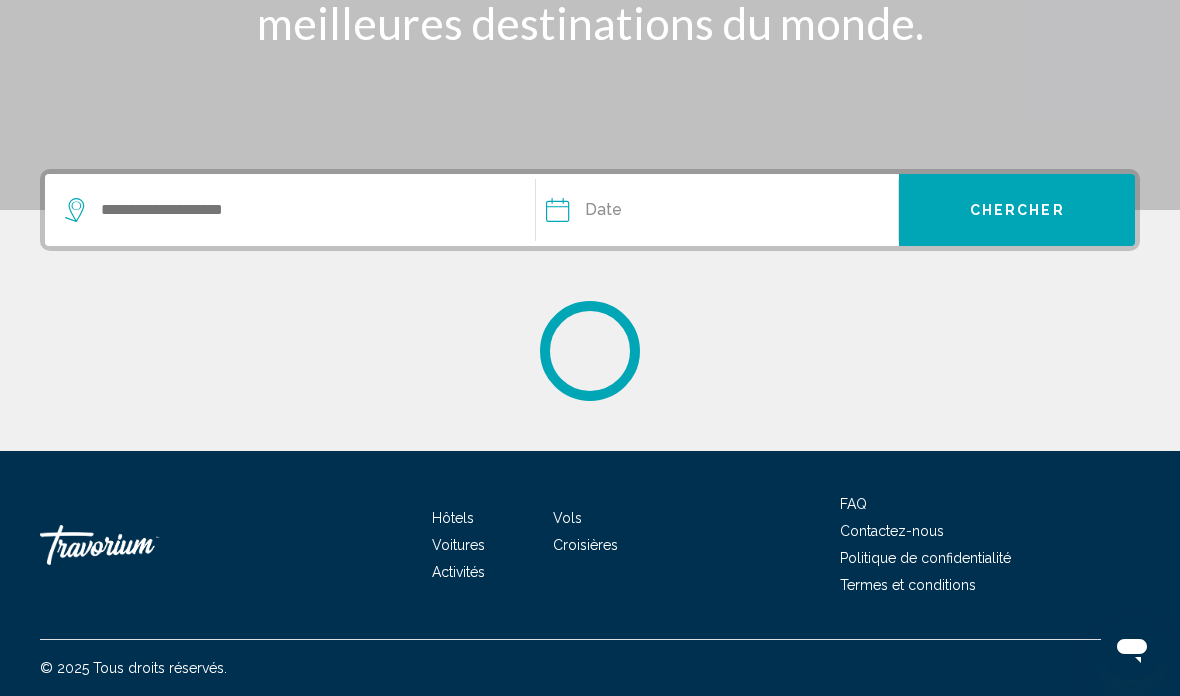 scroll, scrollTop: 0, scrollLeft: 0, axis: both 